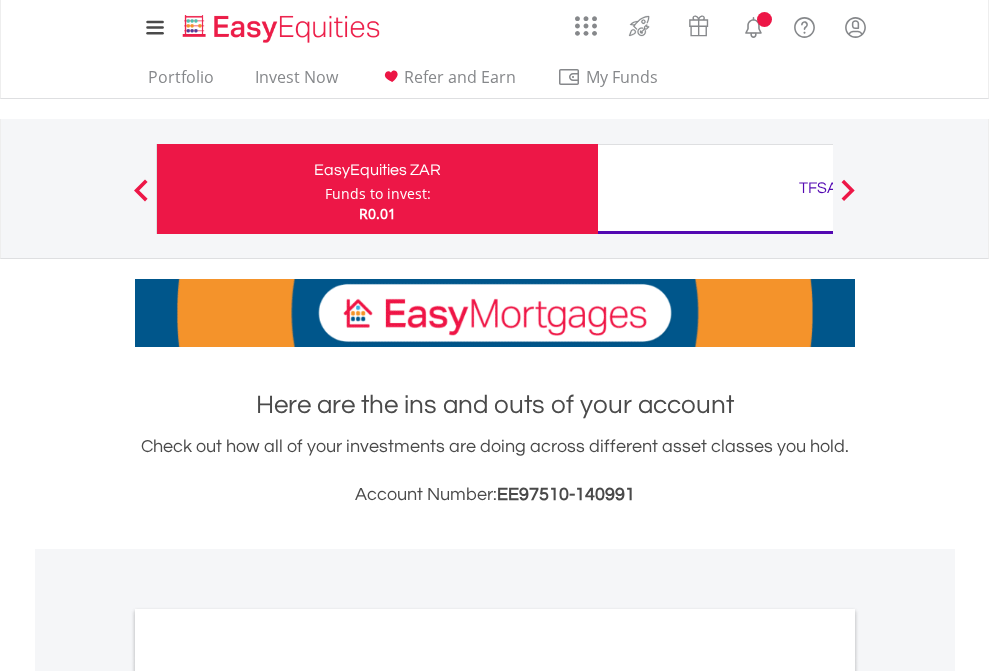 scroll, scrollTop: 0, scrollLeft: 0, axis: both 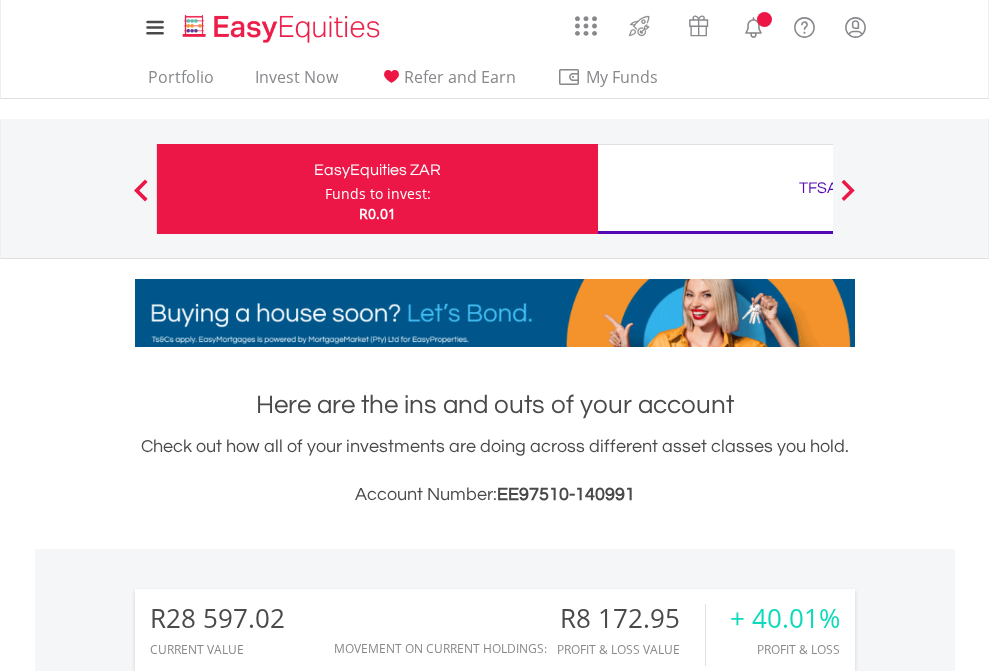 click on "Funds to invest:" at bounding box center [378, 194] 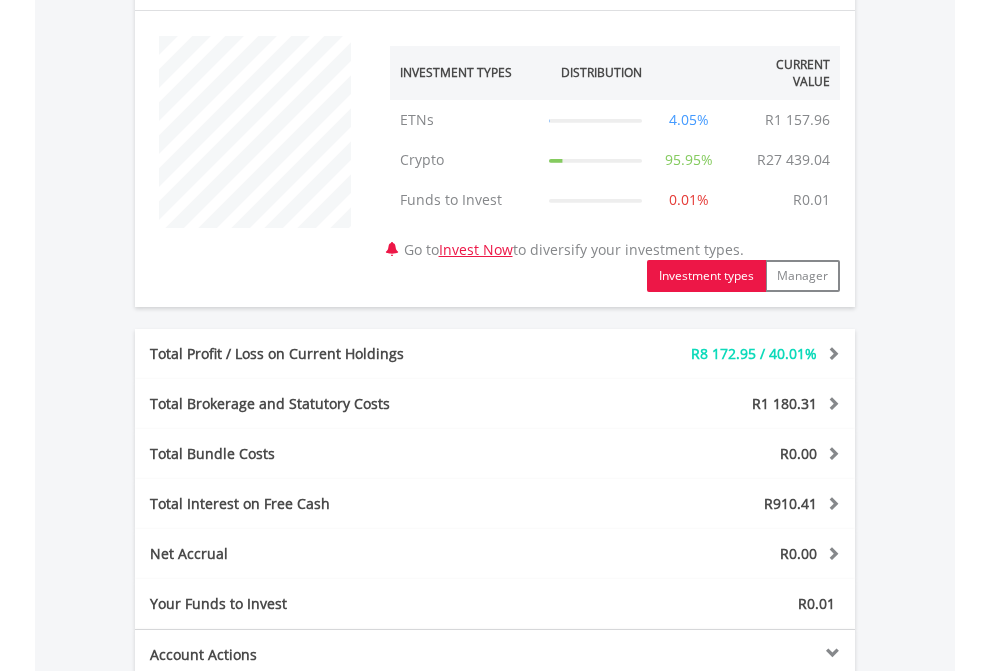 scroll, scrollTop: 1342, scrollLeft: 0, axis: vertical 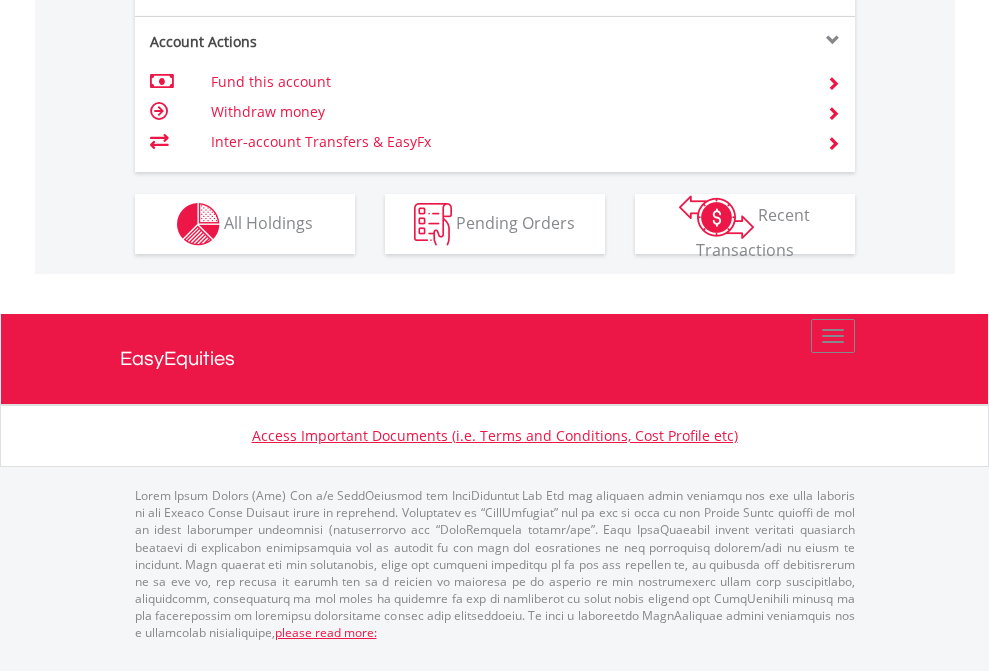 click on "Investment types" at bounding box center (706, -337) 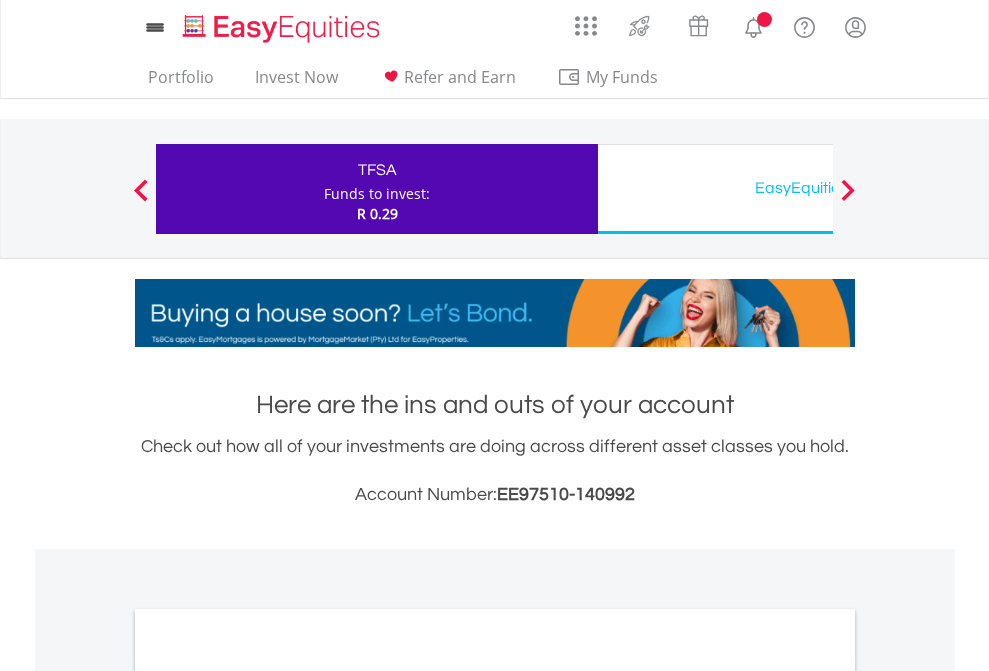 scroll, scrollTop: 0, scrollLeft: 0, axis: both 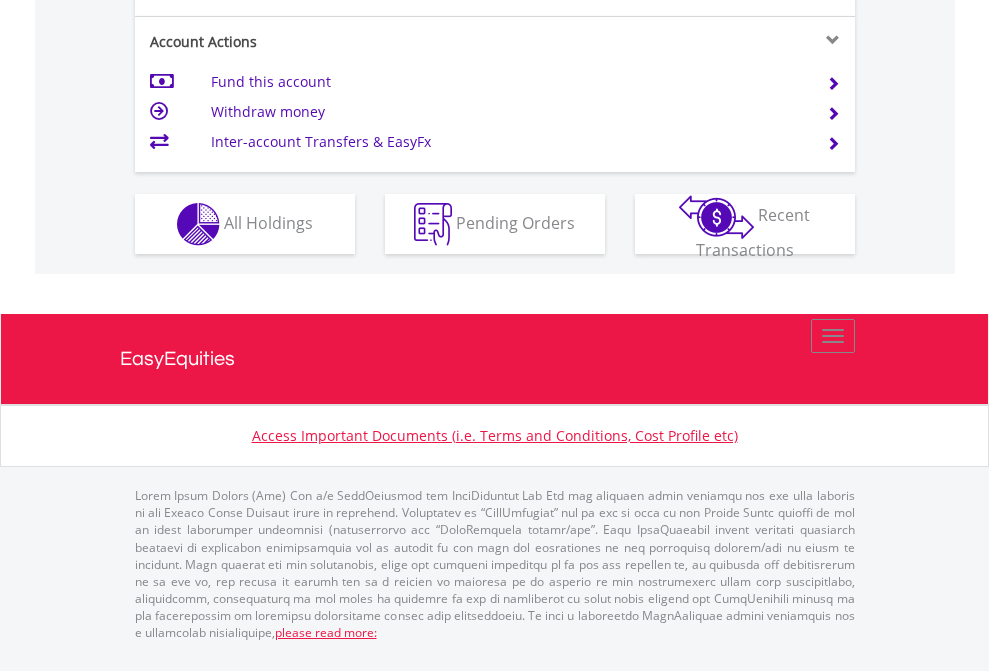 click on "Investment types" at bounding box center (706, -337) 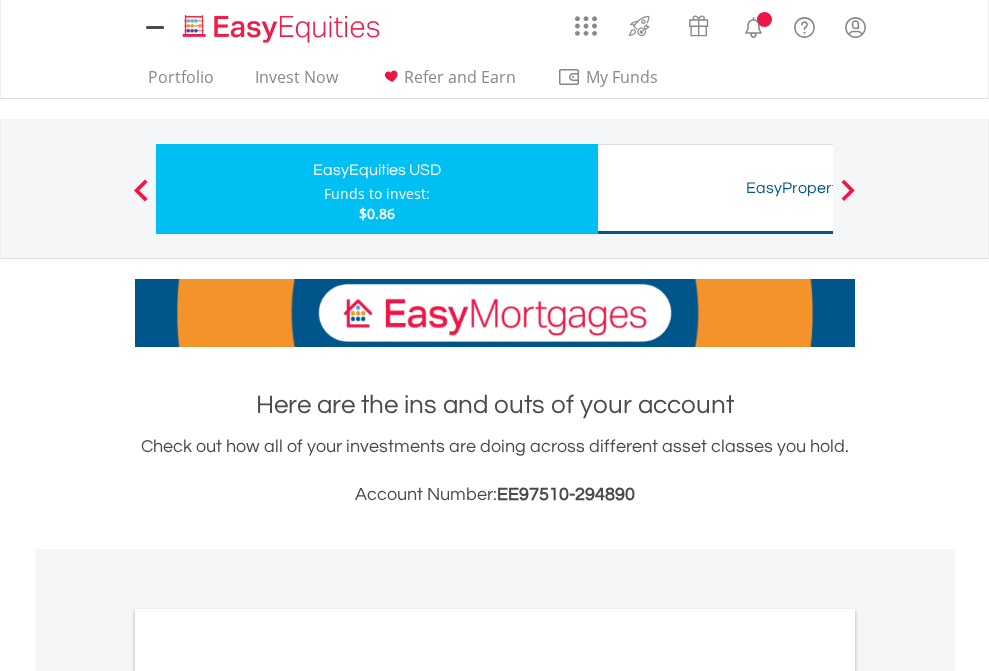 scroll, scrollTop: 0, scrollLeft: 0, axis: both 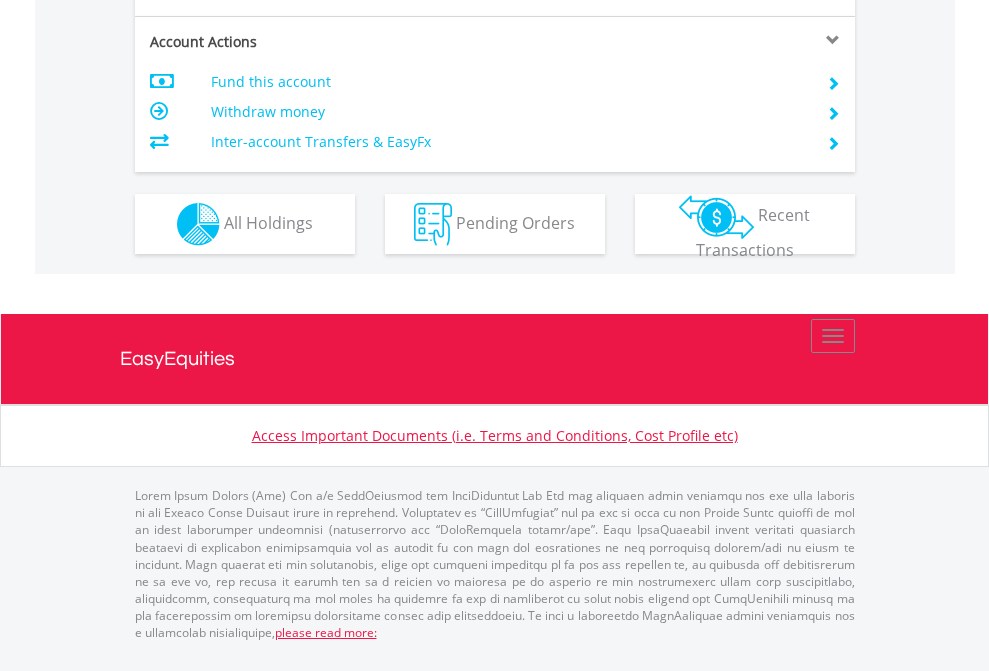 click on "Investment types" at bounding box center [706, -337] 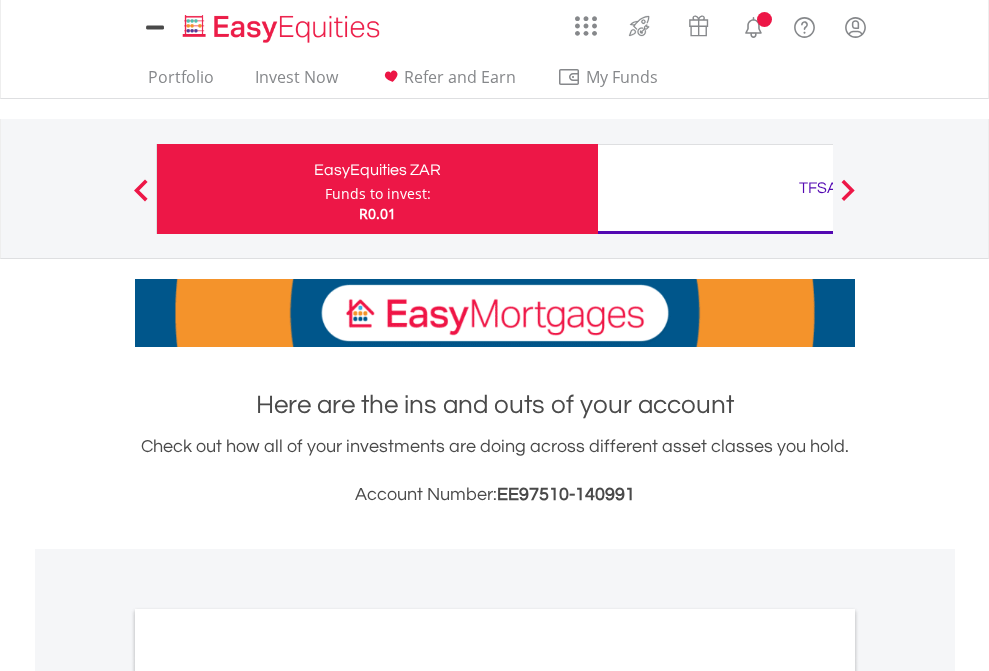 scroll, scrollTop: 0, scrollLeft: 0, axis: both 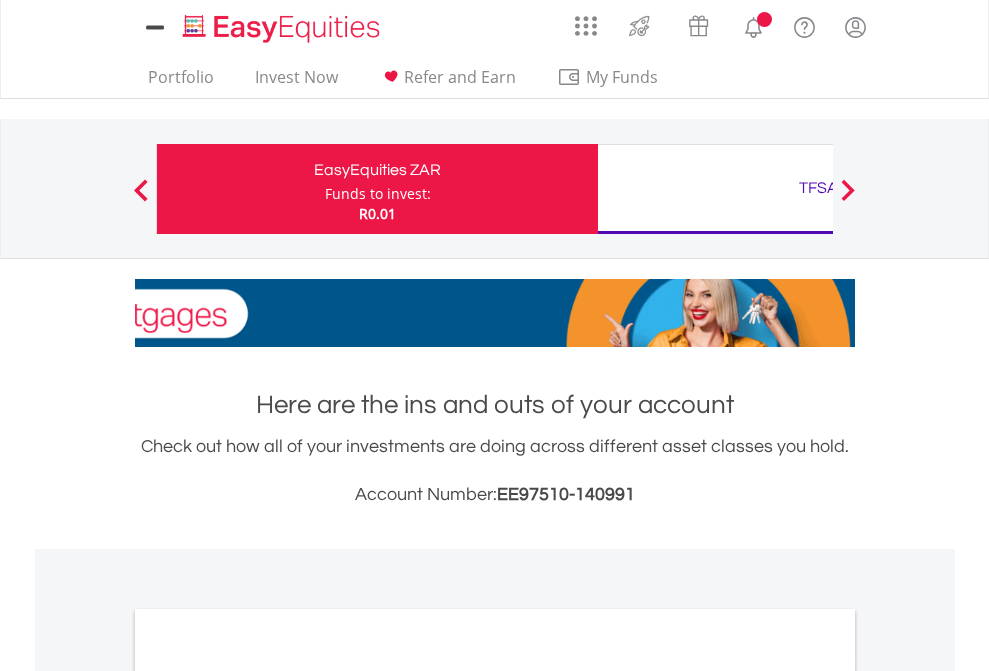 click on "All Holdings" at bounding box center (268, 1096) 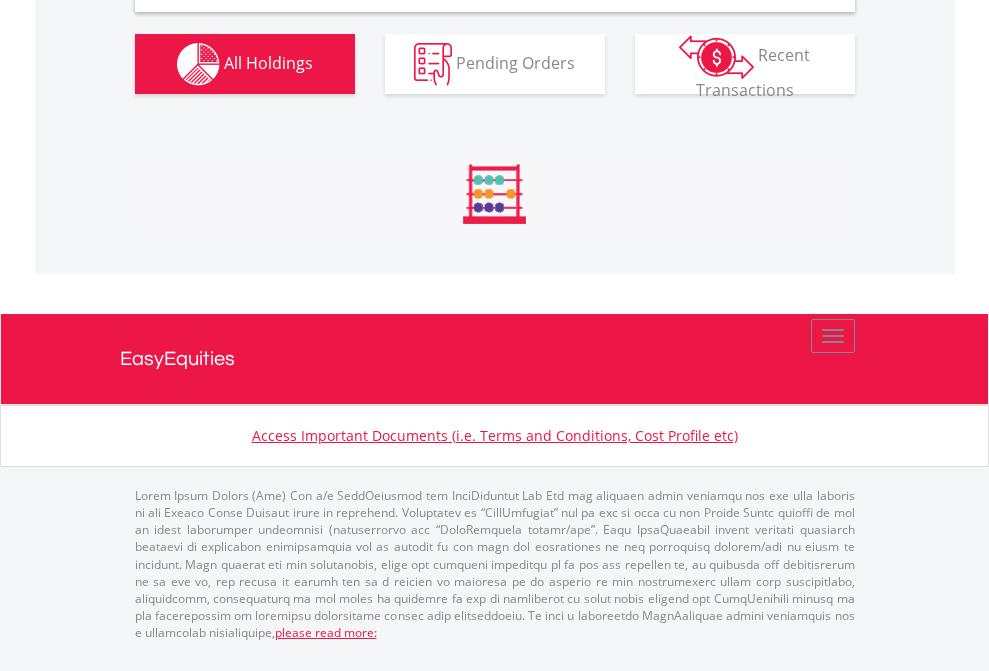 scroll, scrollTop: 1933, scrollLeft: 0, axis: vertical 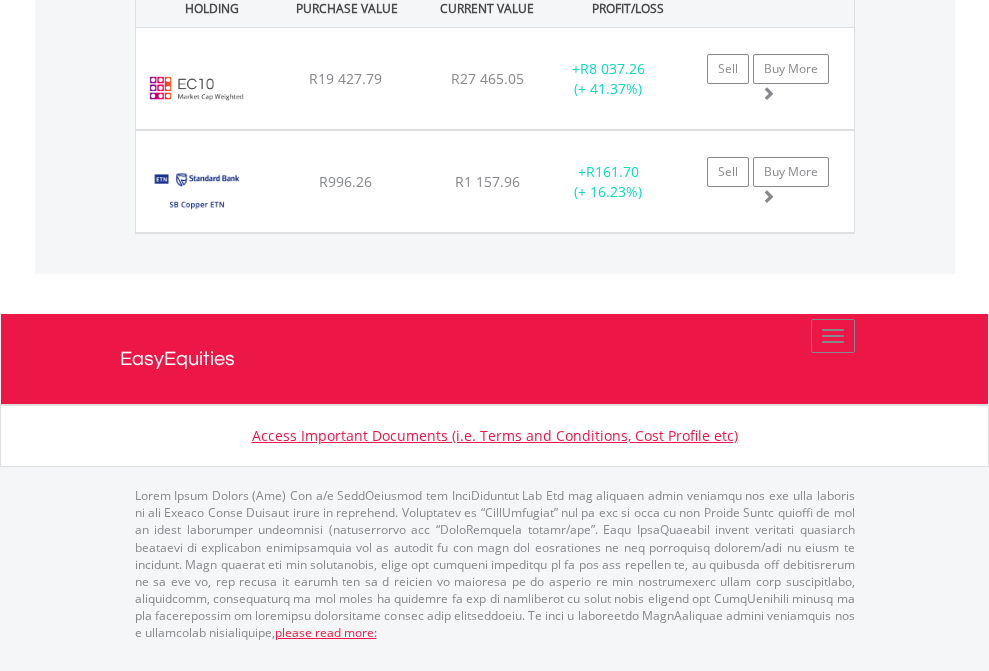 click on "TFSA" at bounding box center [818, -1071] 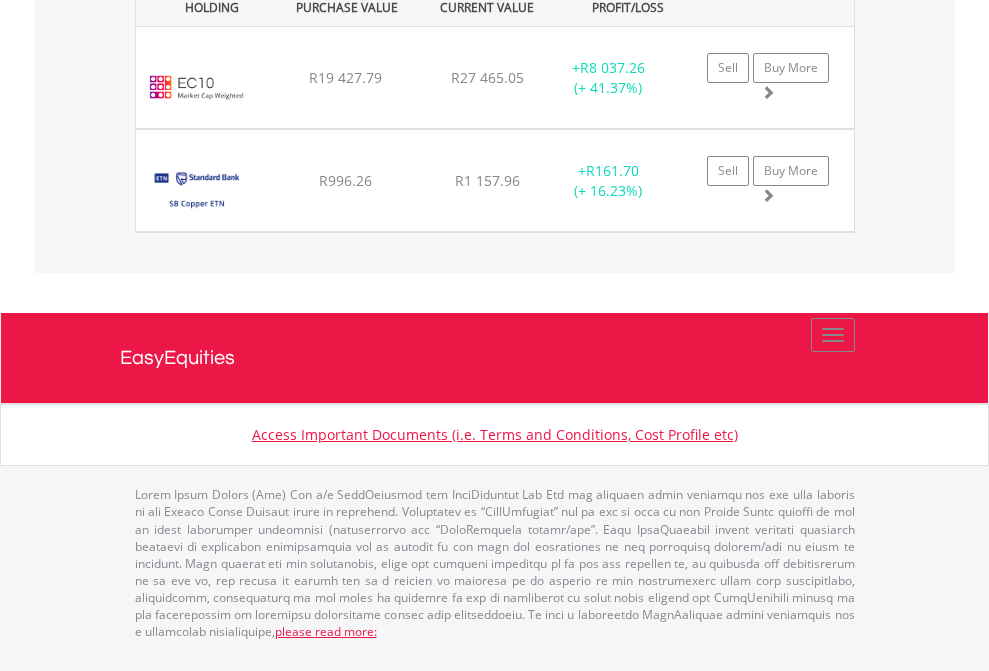 scroll, scrollTop: 144, scrollLeft: 0, axis: vertical 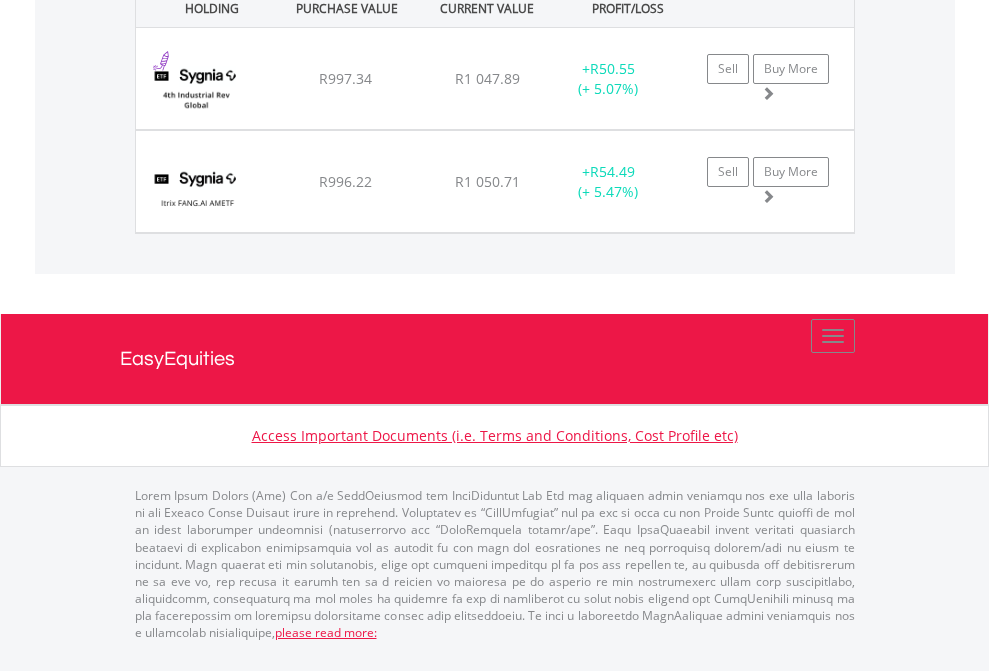 click on "EasyEquities USD" at bounding box center [818, -1071] 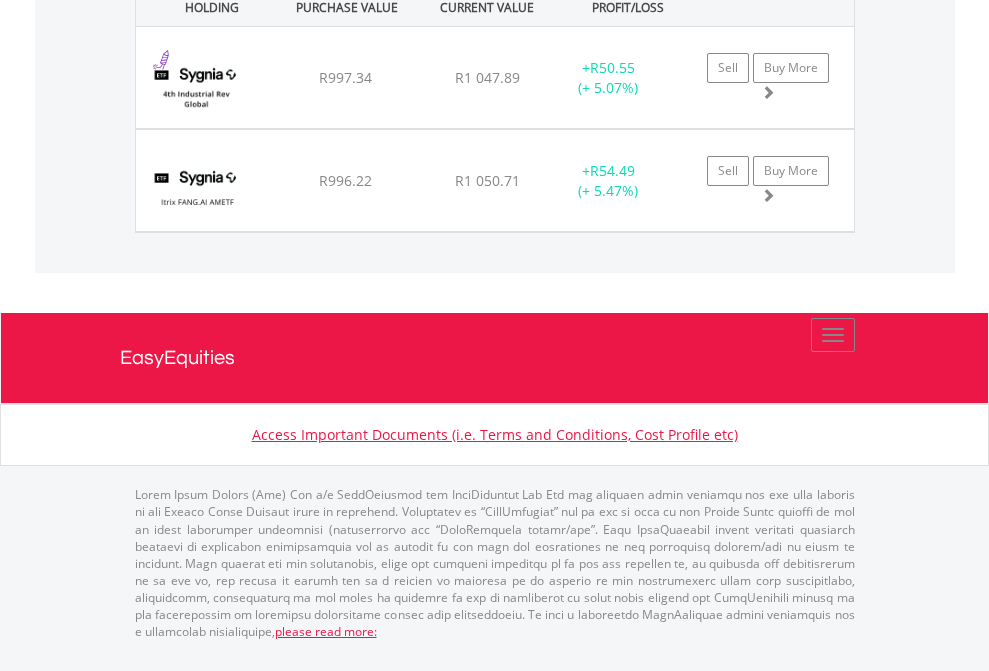 scroll, scrollTop: 144, scrollLeft: 0, axis: vertical 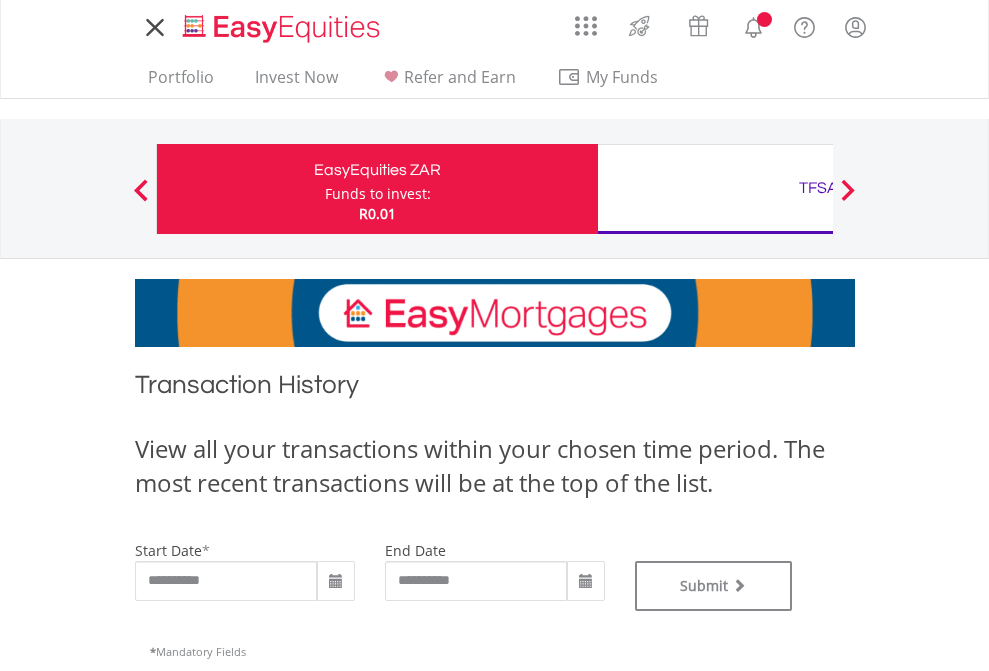 type on "**********" 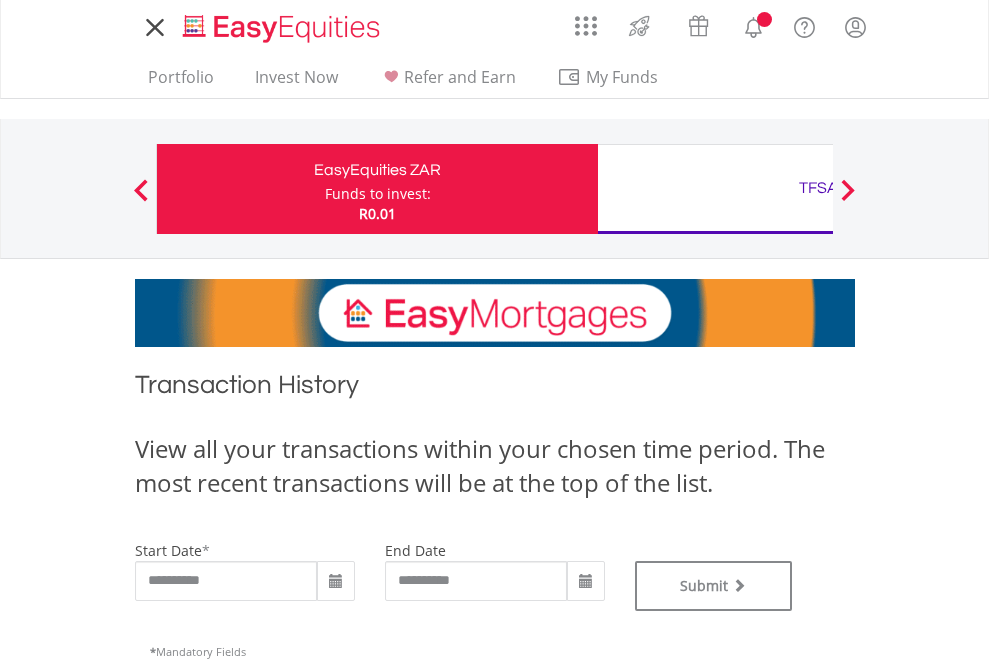 type on "**********" 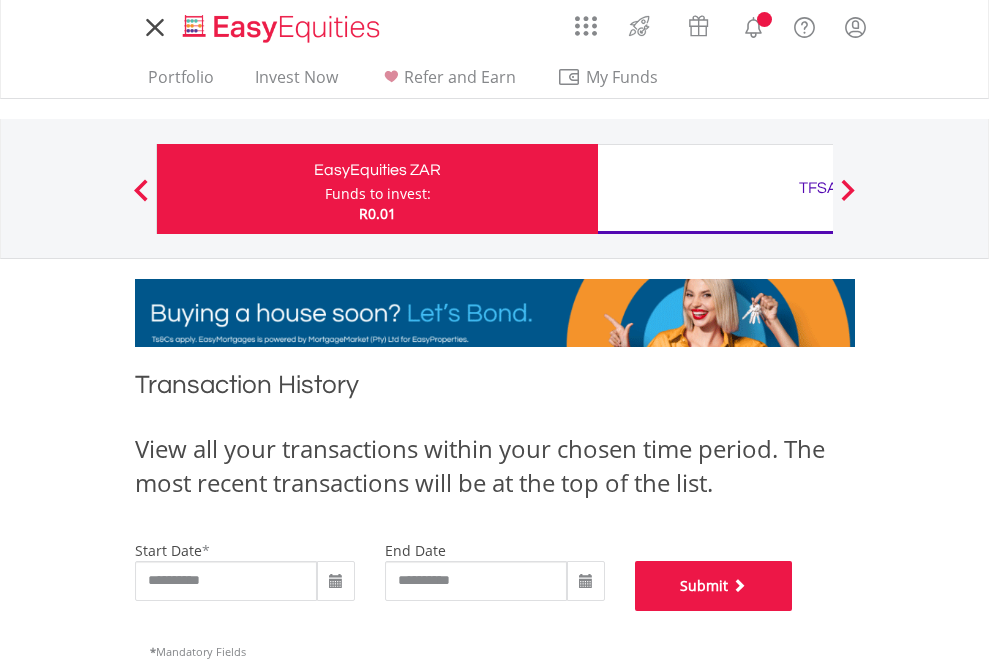 click on "Submit" at bounding box center (714, 586) 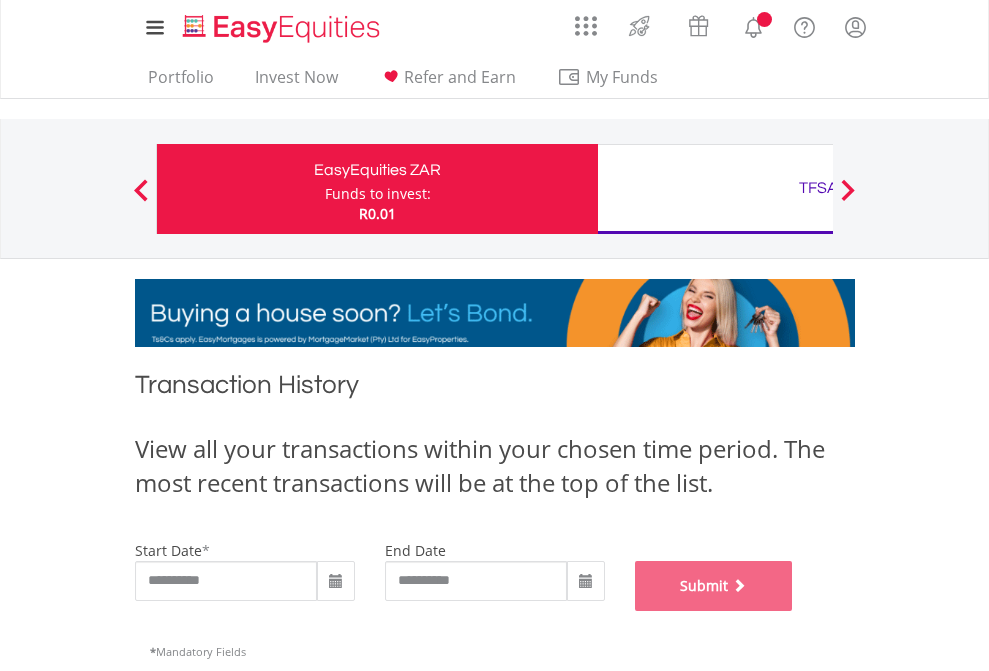 scroll, scrollTop: 811, scrollLeft: 0, axis: vertical 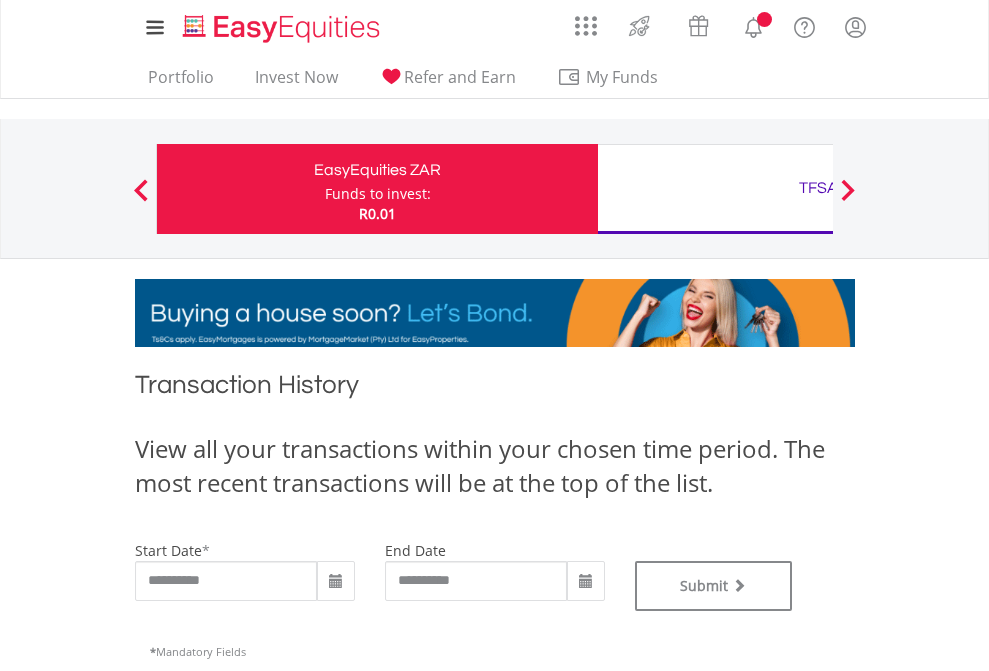 click on "TFSA" at bounding box center (818, 188) 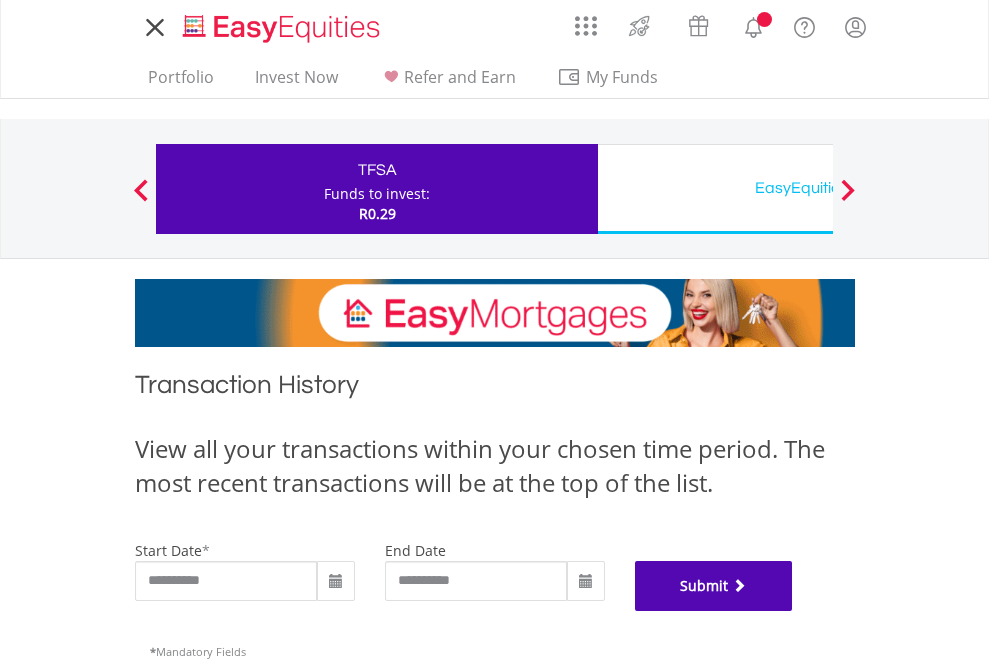 click on "Submit" at bounding box center [714, 586] 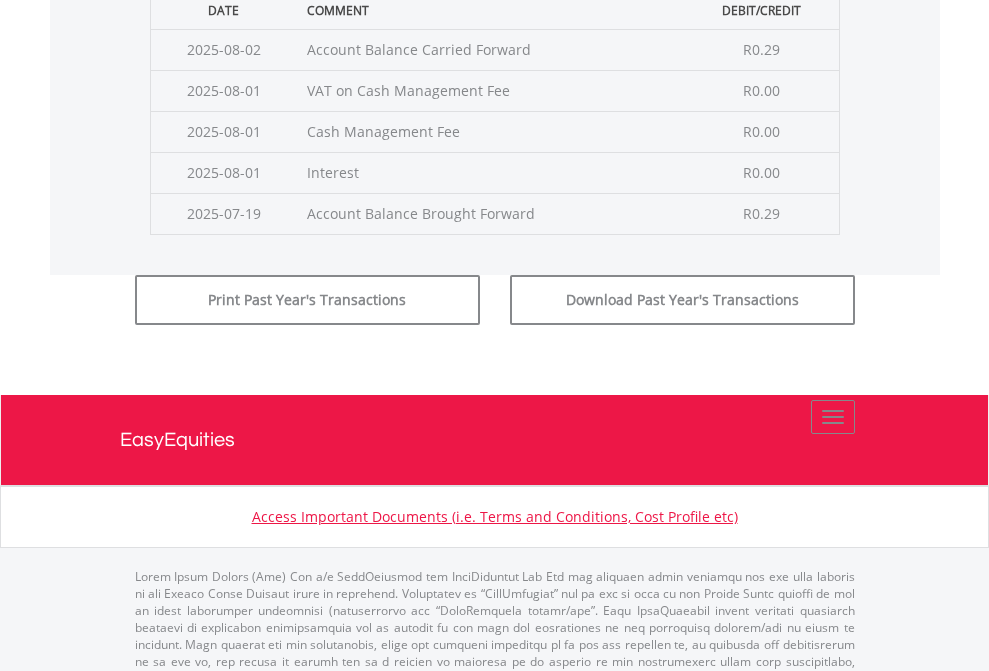 scroll, scrollTop: 811, scrollLeft: 0, axis: vertical 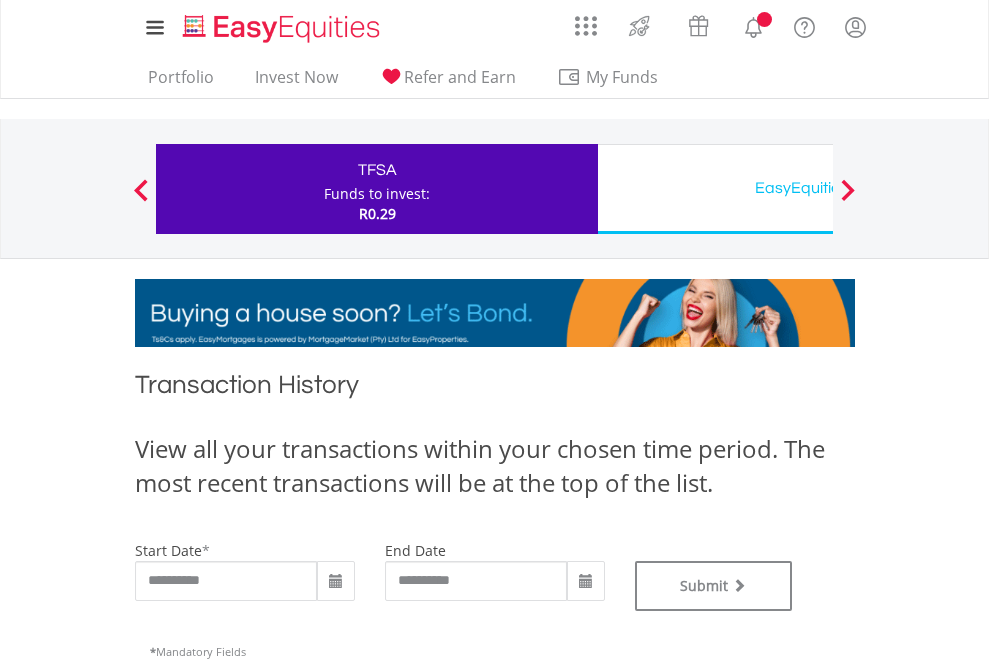 click on "EasyEquities USD" at bounding box center (818, 188) 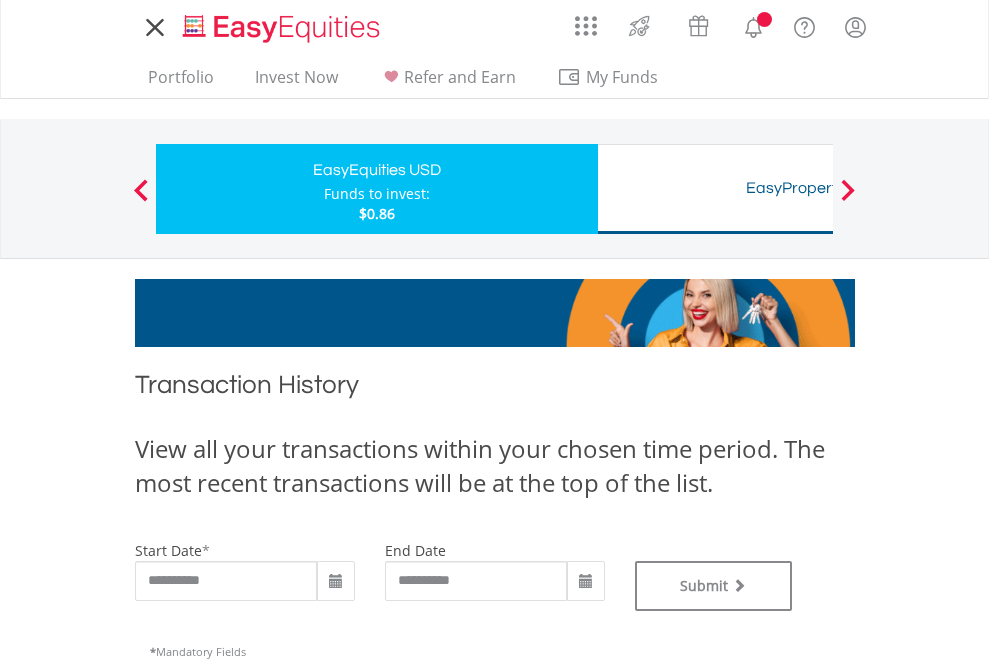 scroll, scrollTop: 0, scrollLeft: 0, axis: both 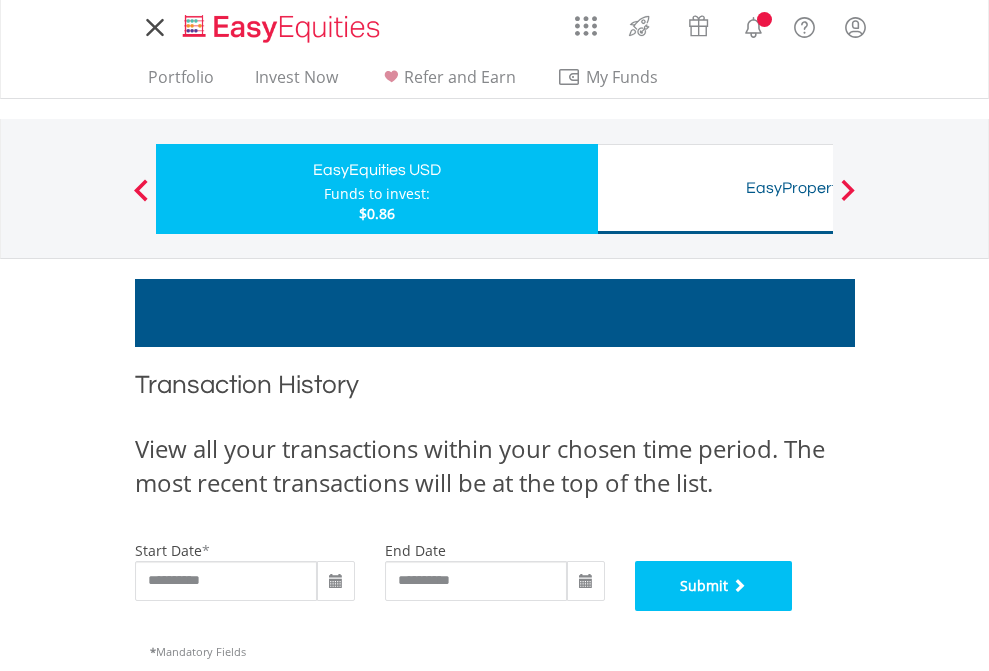 click on "Submit" at bounding box center [714, 586] 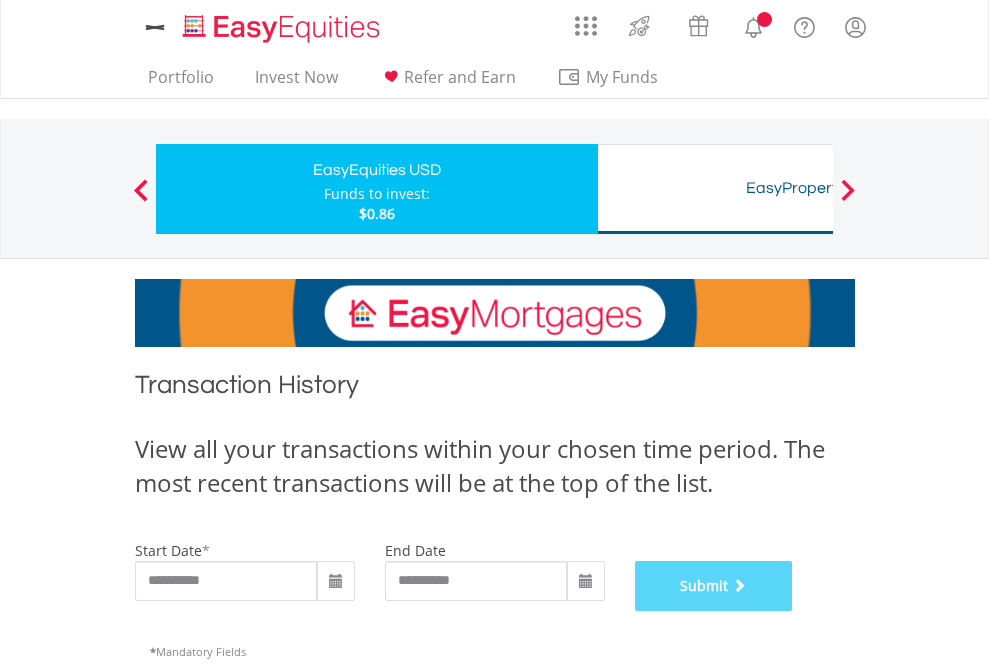 scroll, scrollTop: 811, scrollLeft: 0, axis: vertical 